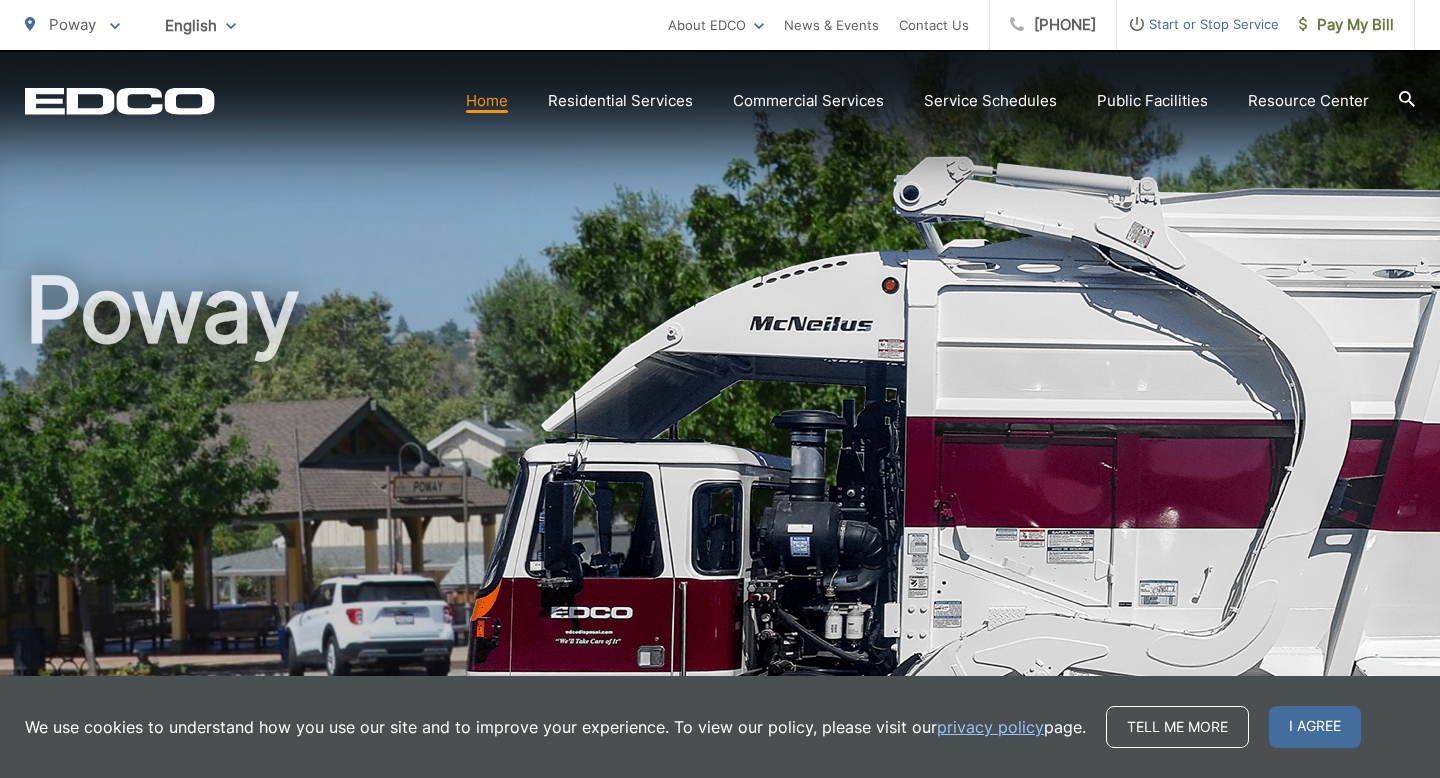 scroll, scrollTop: 0, scrollLeft: 0, axis: both 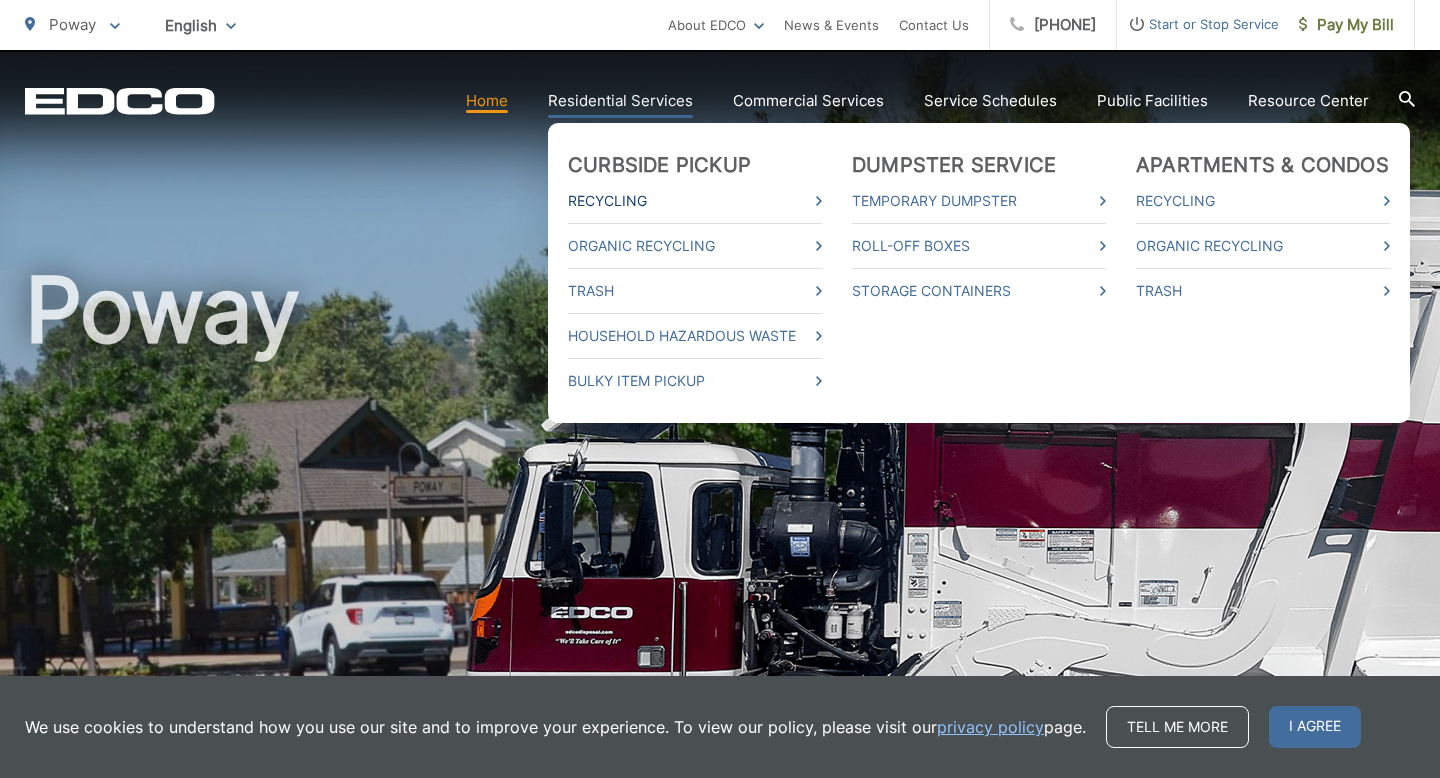 click on "Recycling" at bounding box center [695, 201] 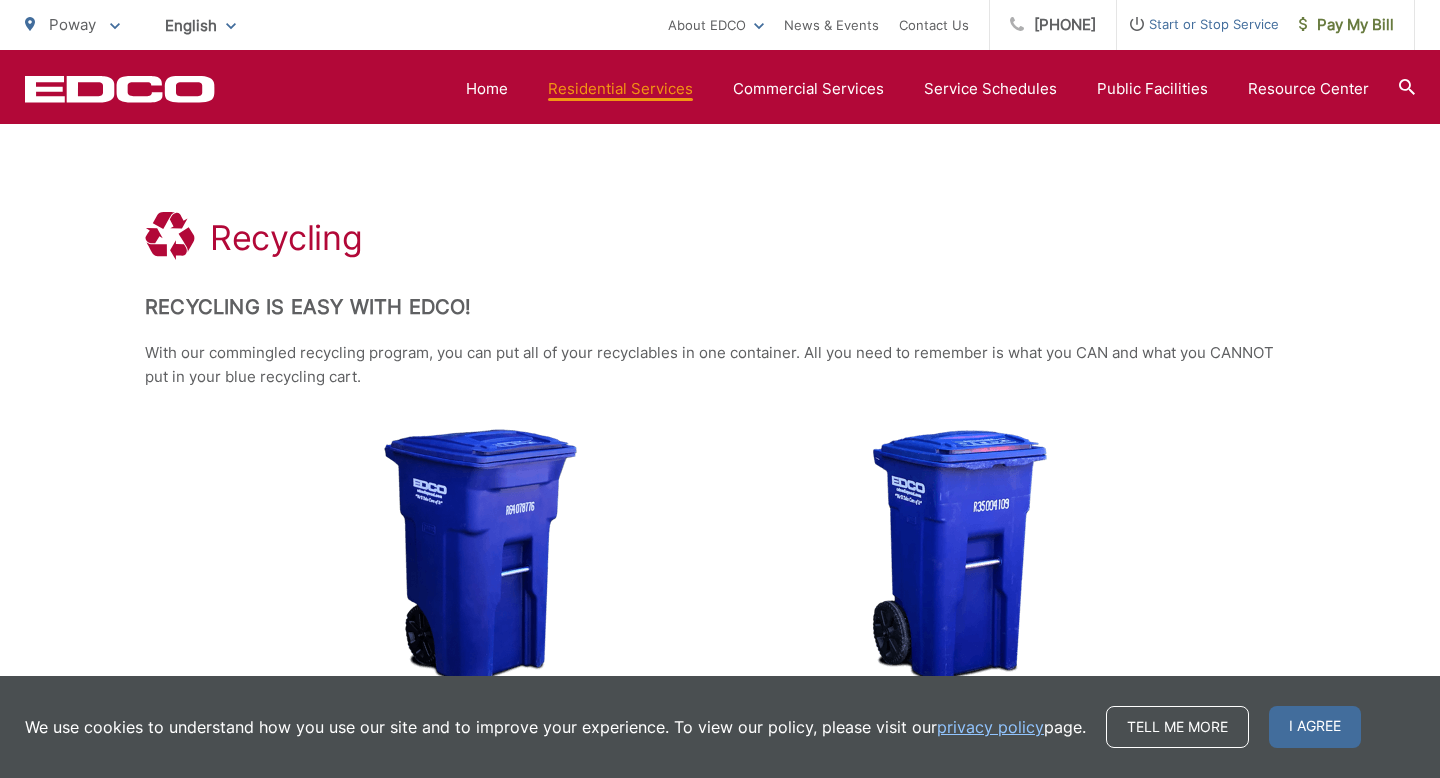 scroll, scrollTop: 250, scrollLeft: 0, axis: vertical 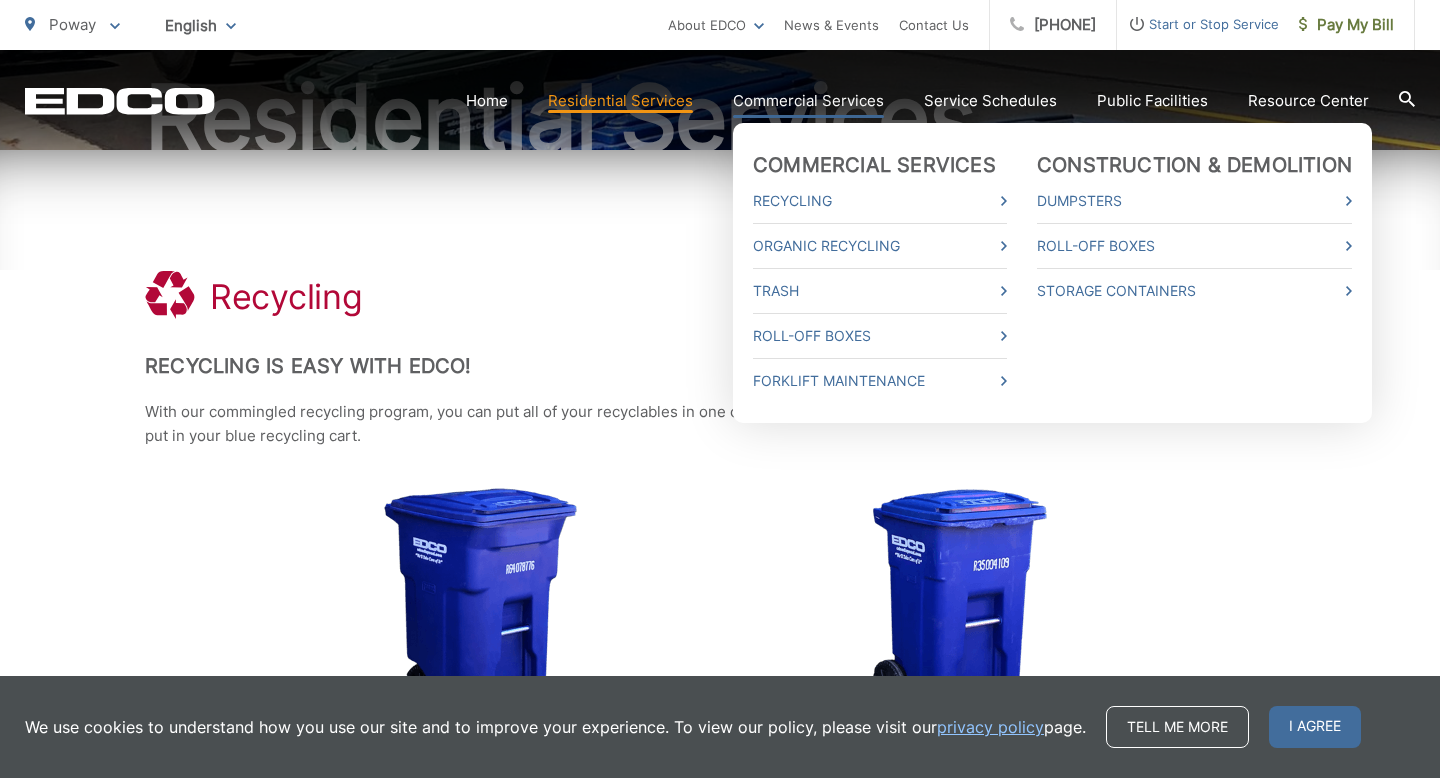 click on "Commercial Services" at bounding box center [808, 101] 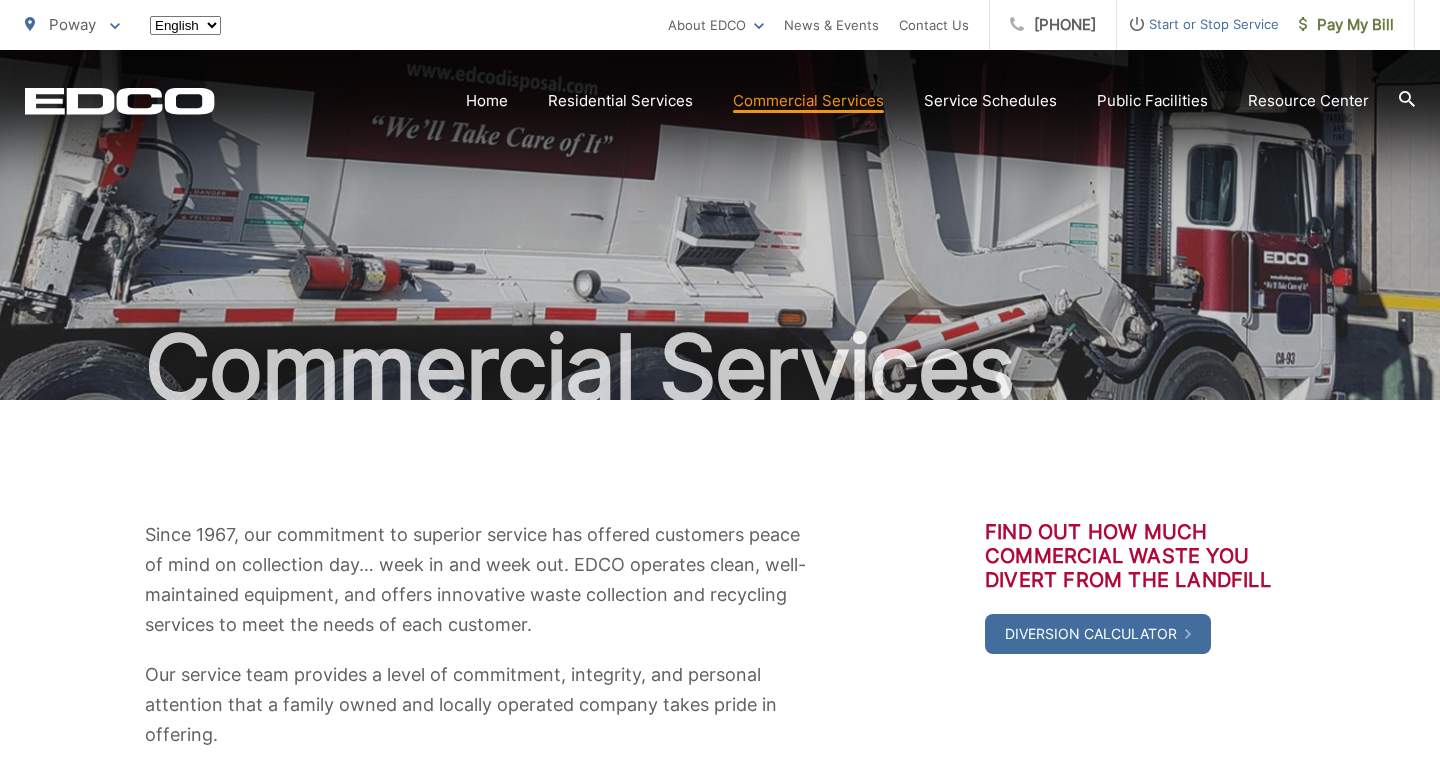 scroll, scrollTop: 0, scrollLeft: 0, axis: both 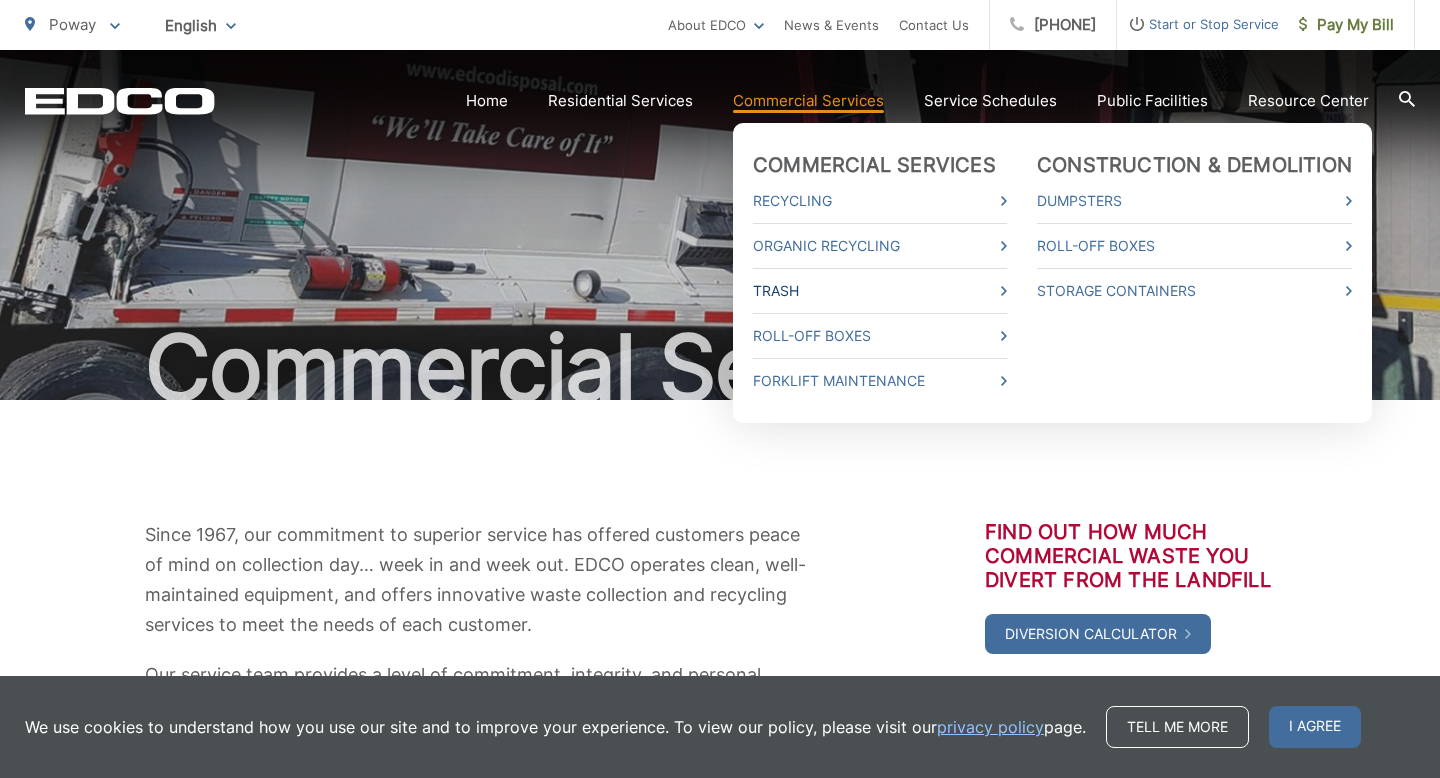 click on "Trash" at bounding box center (880, 291) 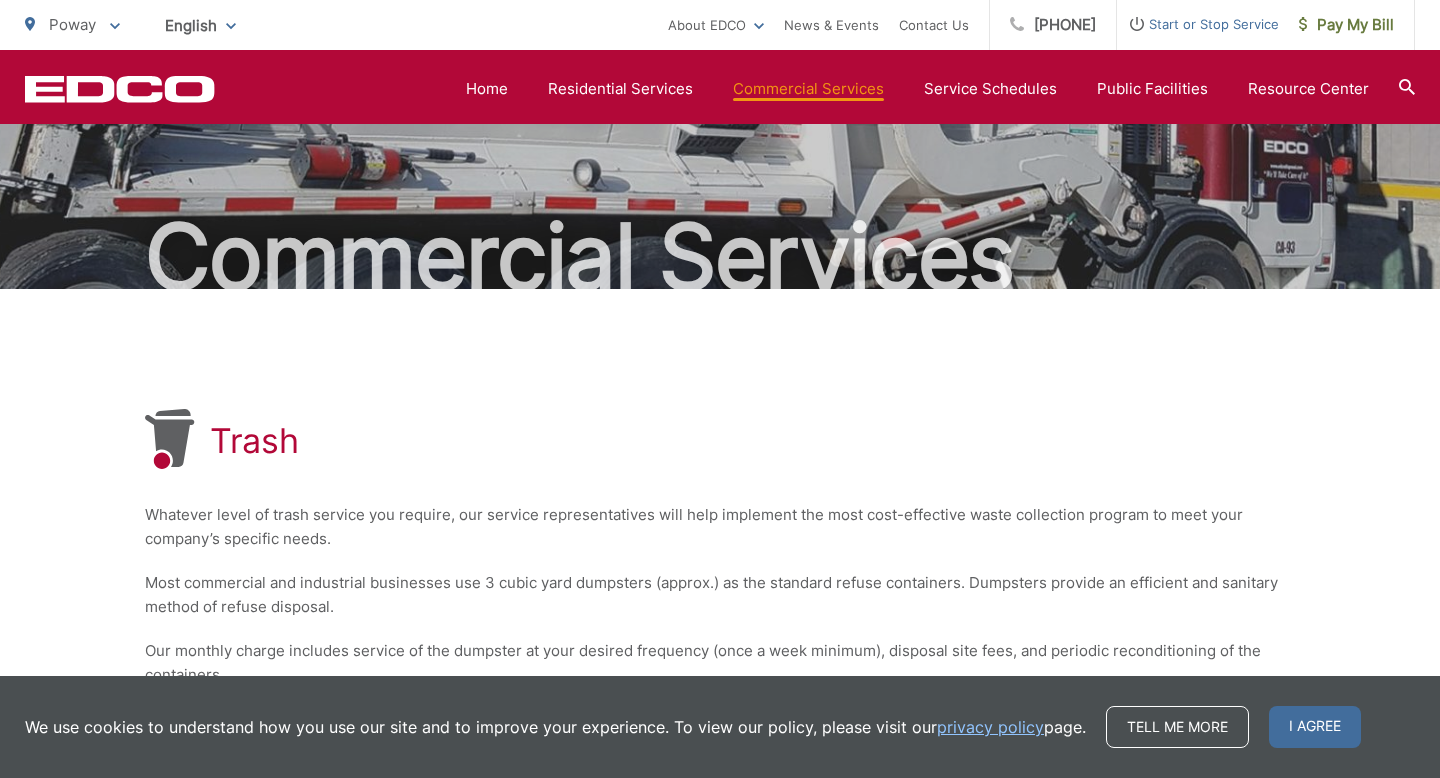 scroll, scrollTop: 0, scrollLeft: 0, axis: both 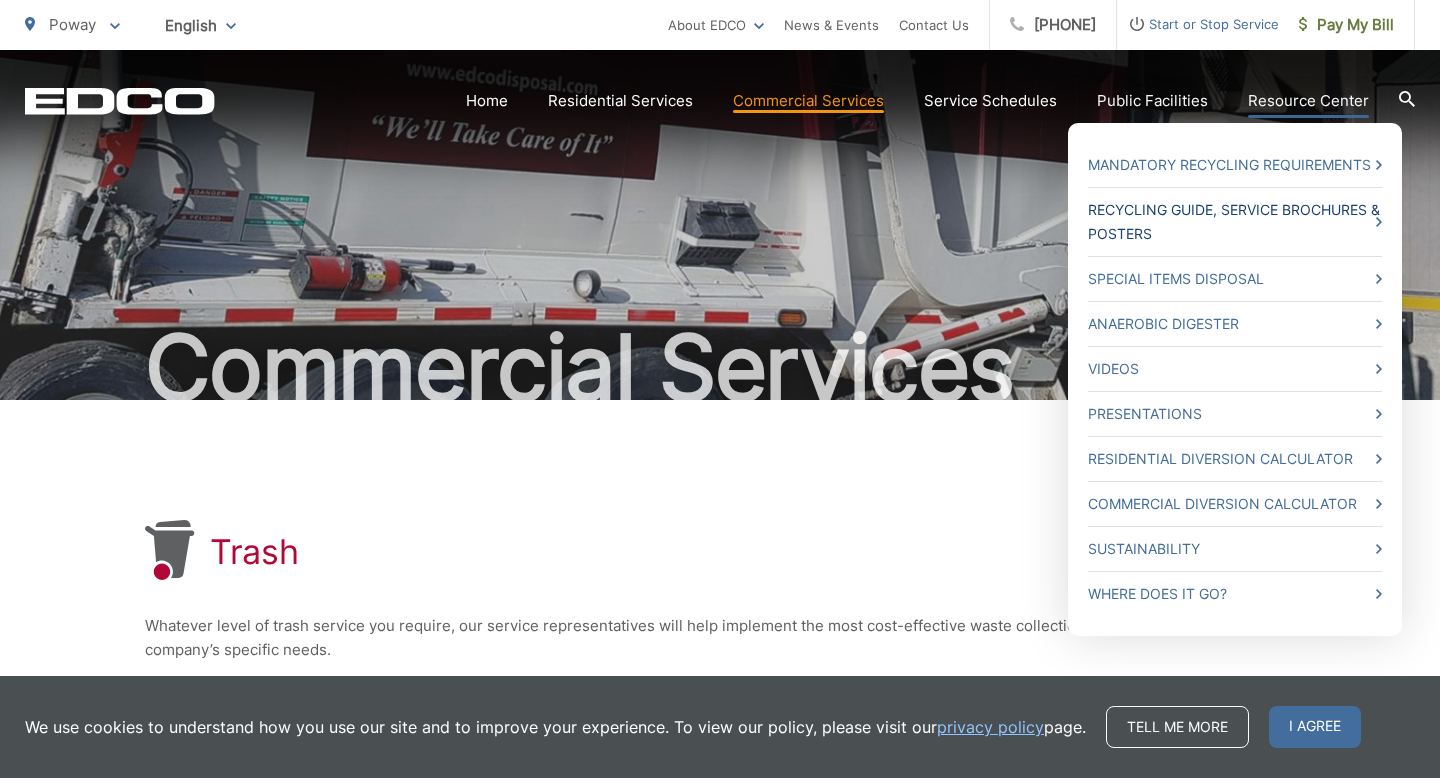 click on "Recycling Guide, Service Brochures & Posters" at bounding box center [1235, 222] 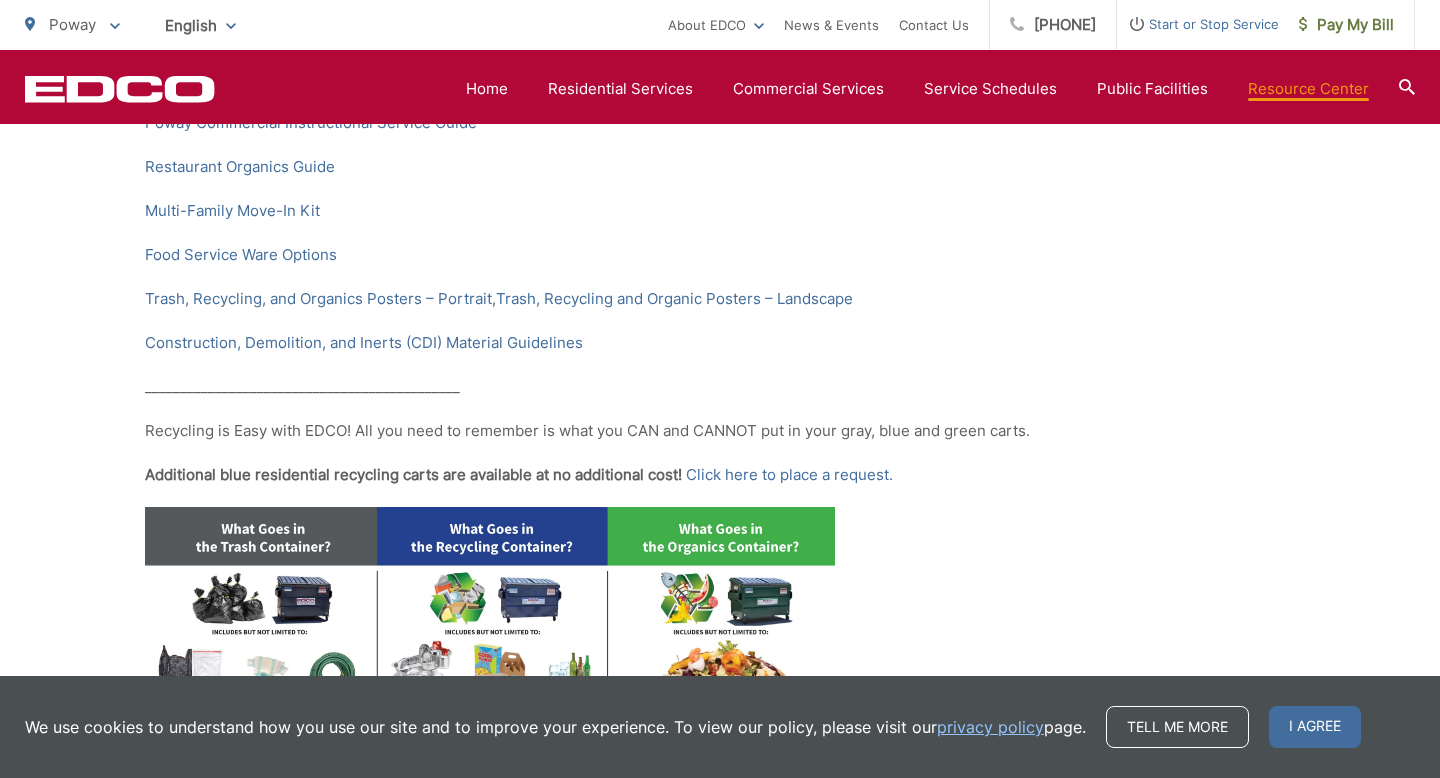 scroll, scrollTop: 609, scrollLeft: 0, axis: vertical 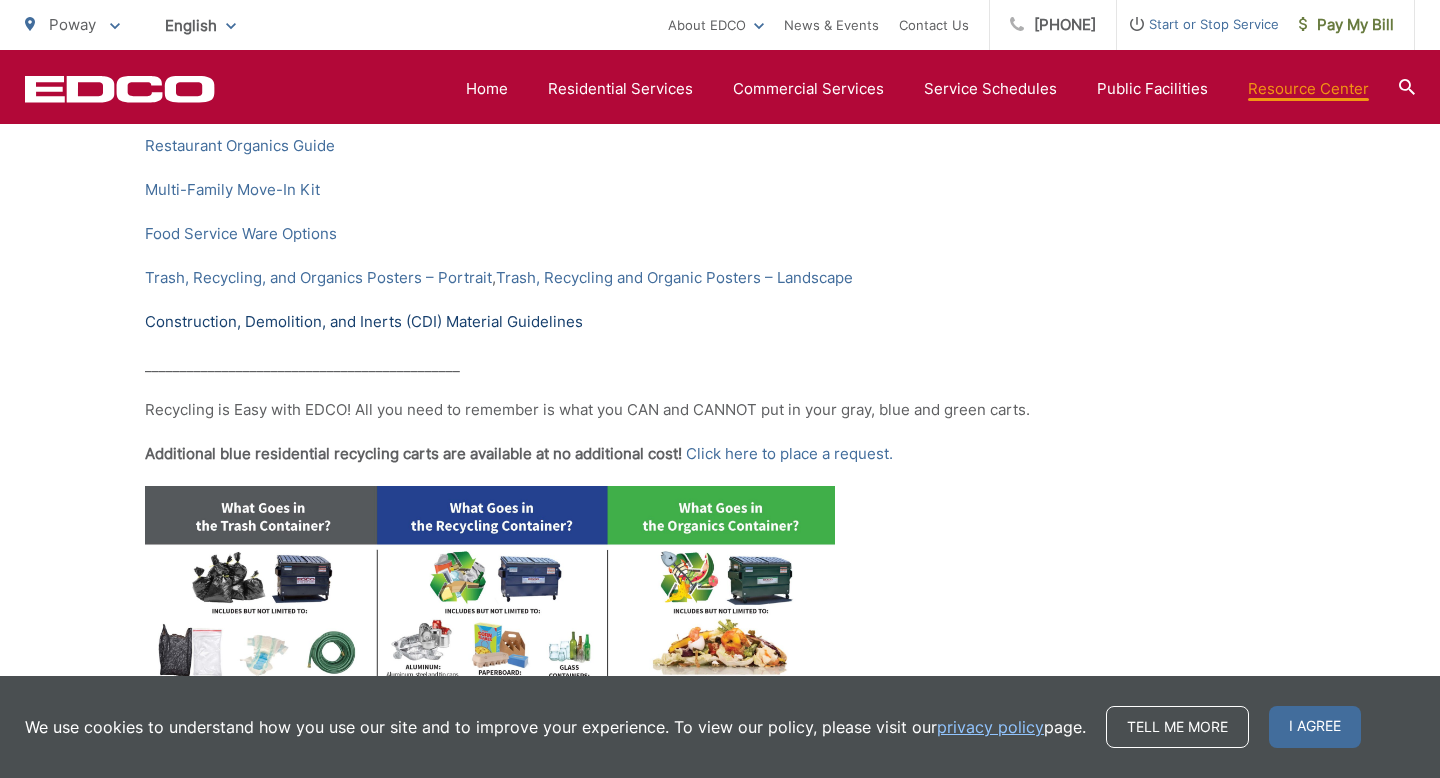 click on "Construction, Demolition, and Inerts (CDI) Material Guidelines" at bounding box center [364, 322] 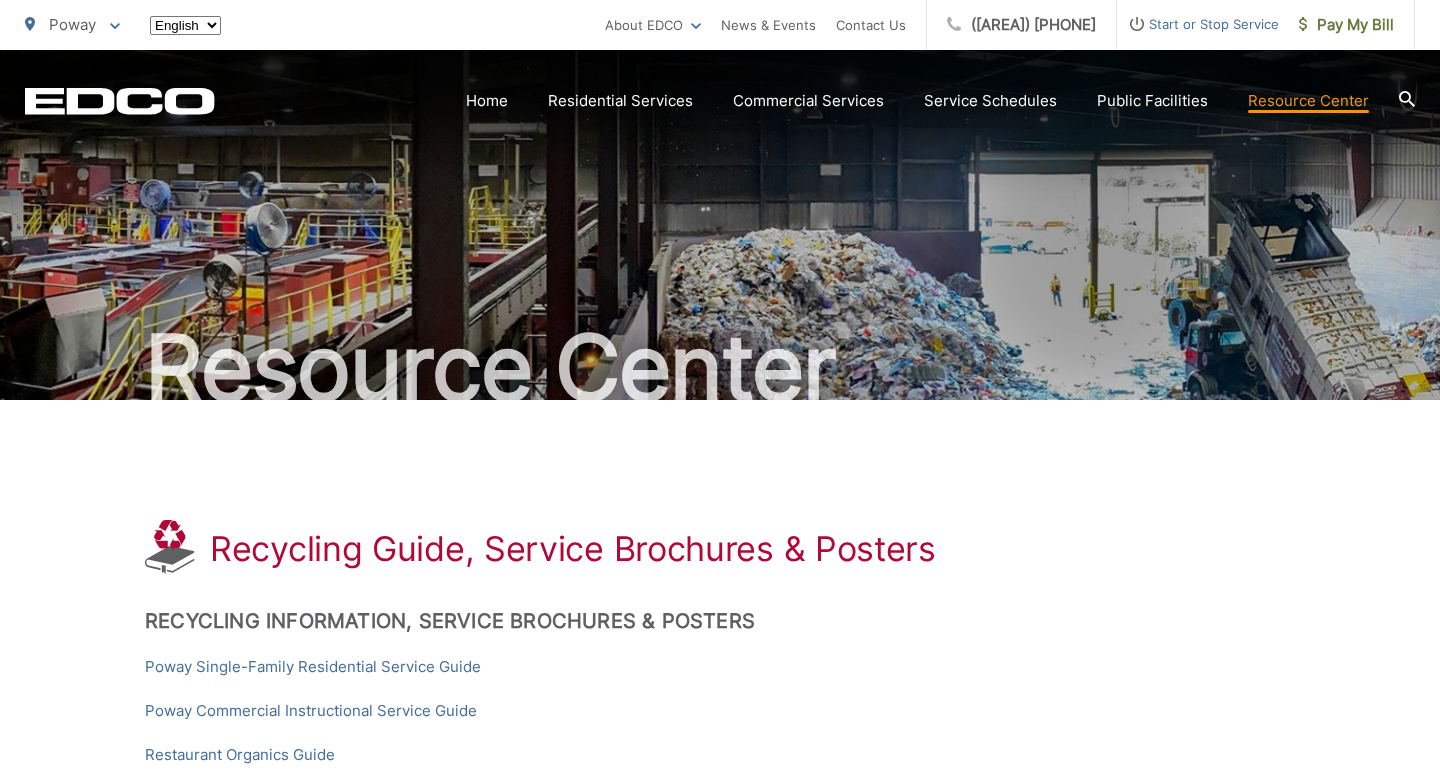 scroll, scrollTop: 608, scrollLeft: 0, axis: vertical 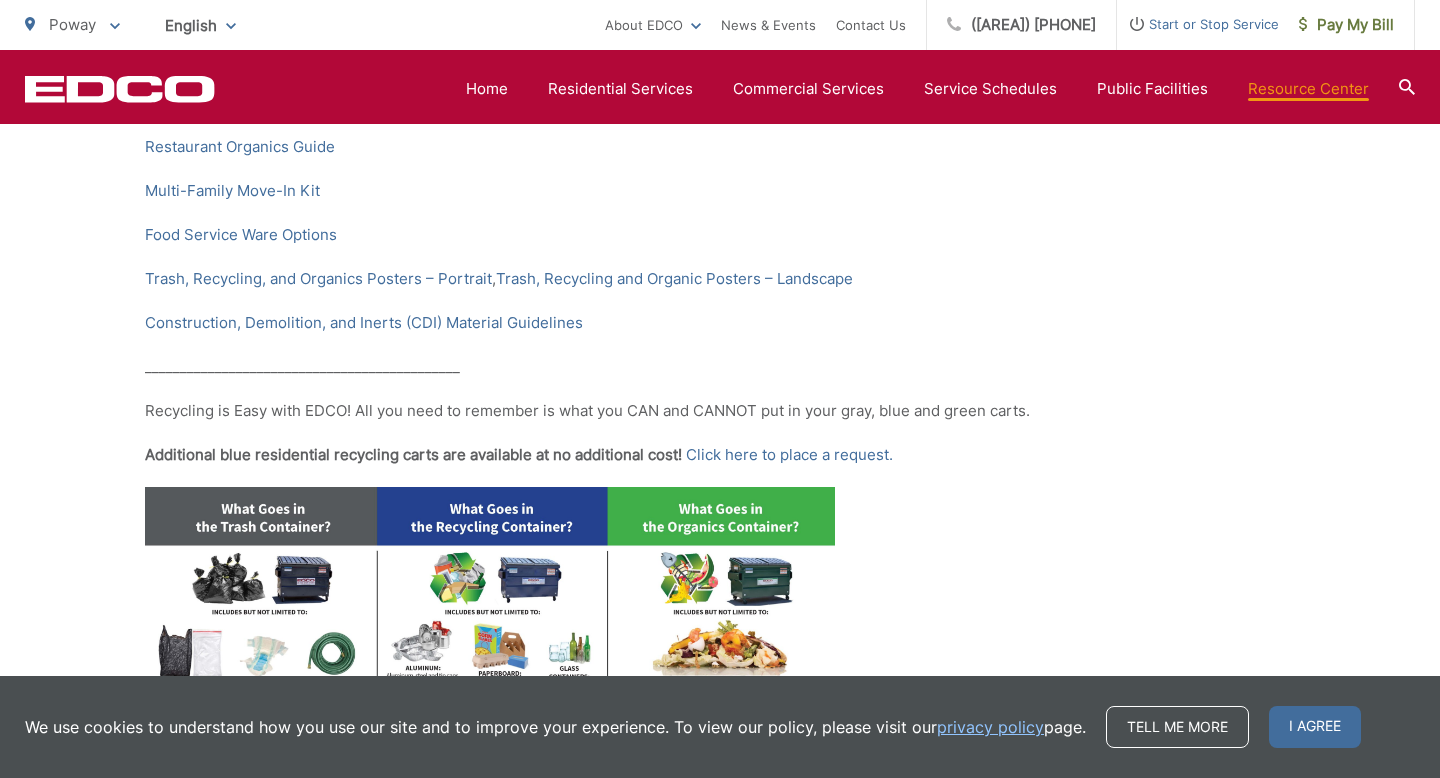 click 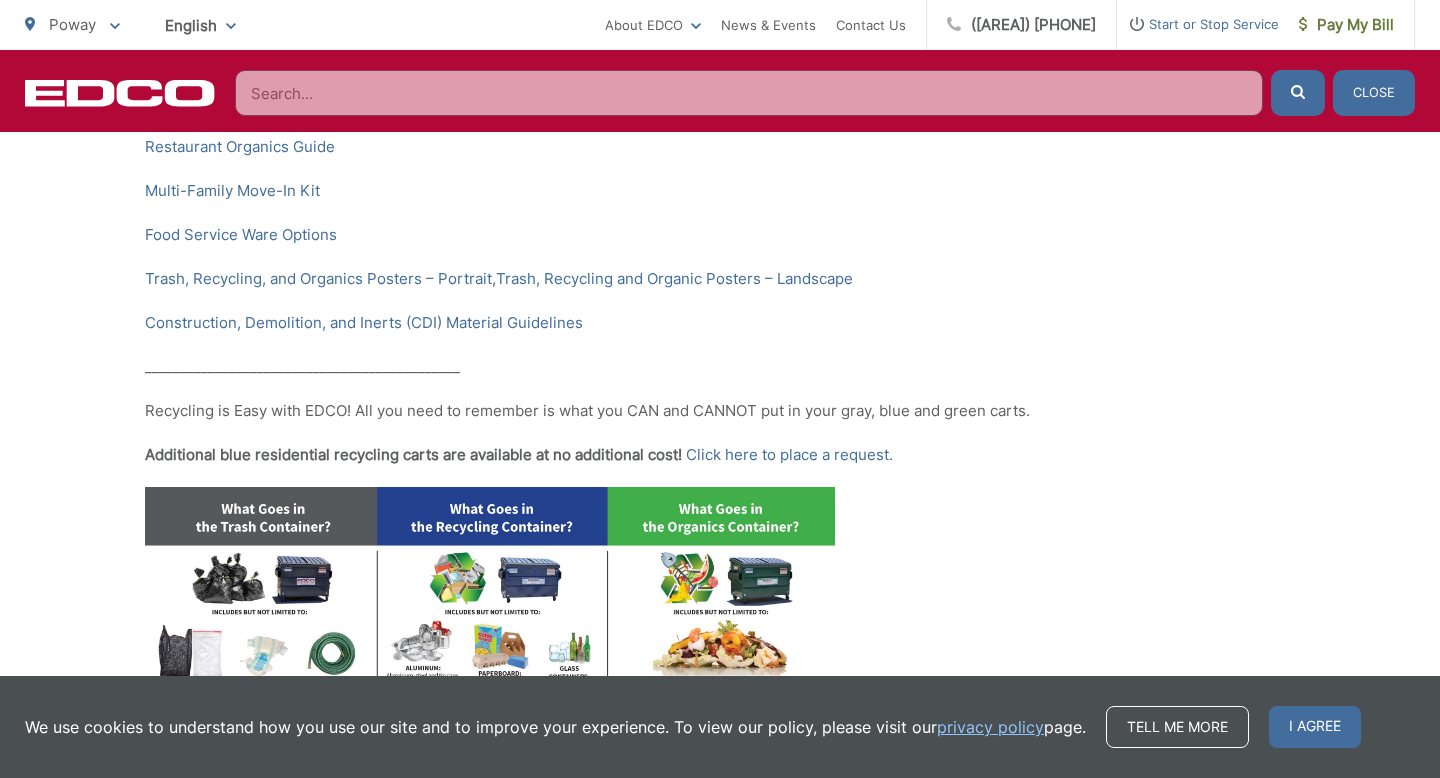 click at bounding box center (749, 93) 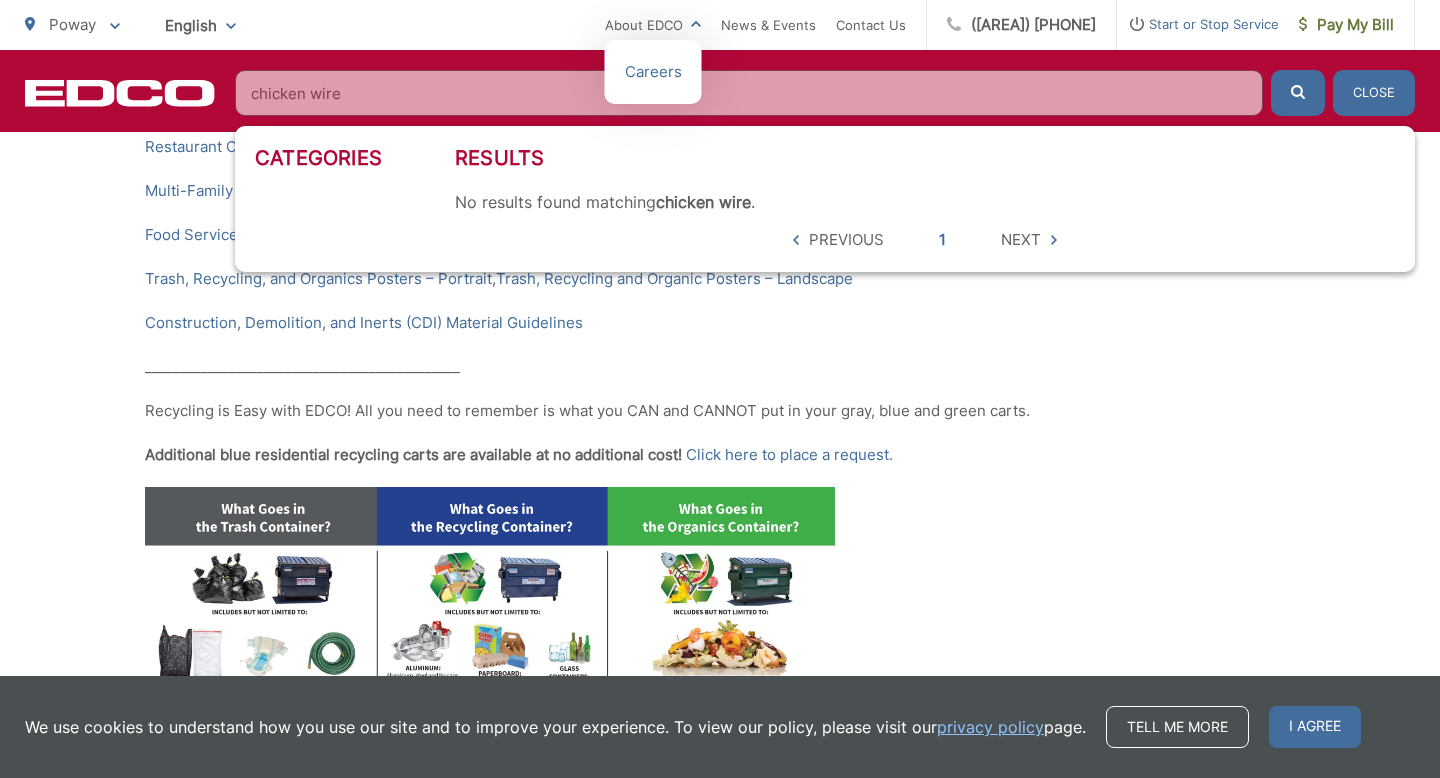 type on "chicken wire" 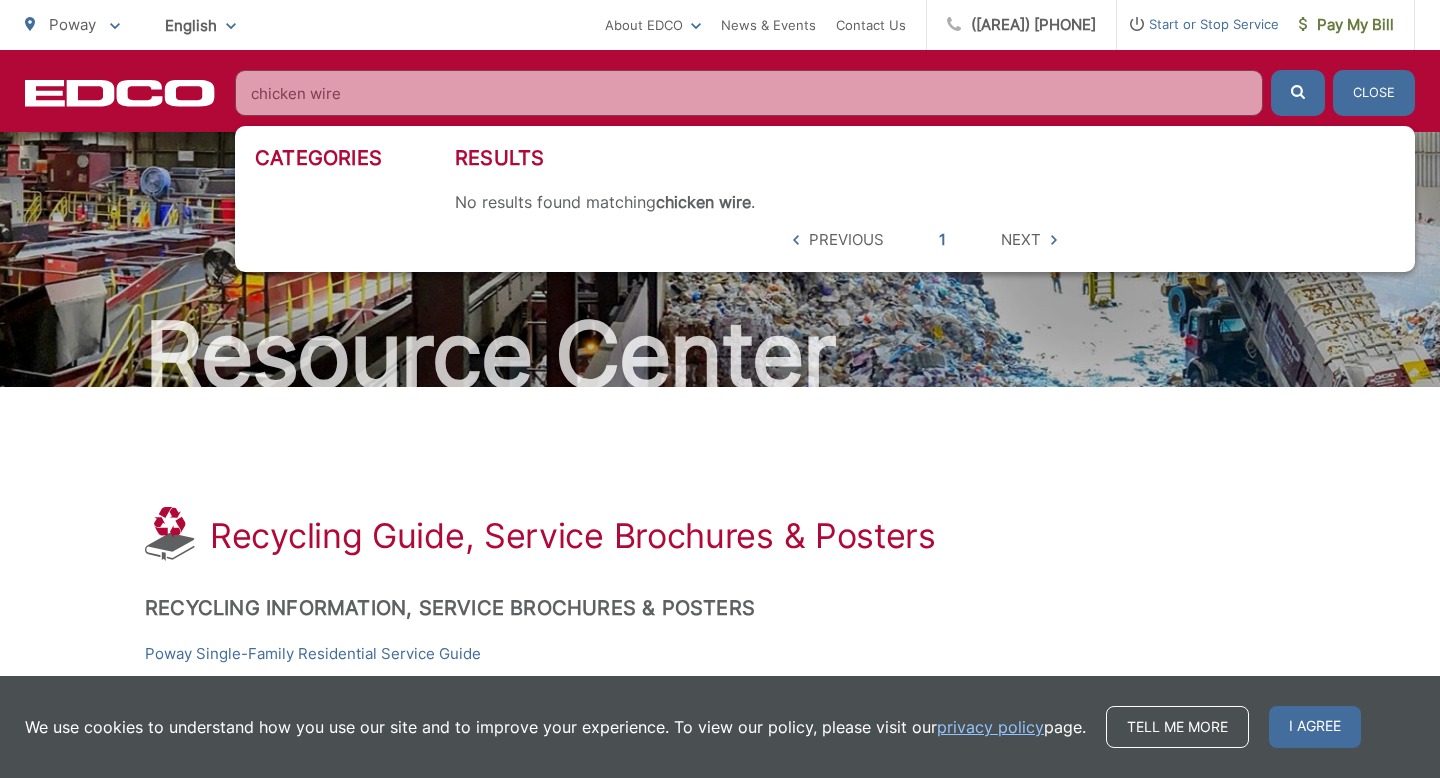 scroll, scrollTop: 7, scrollLeft: 0, axis: vertical 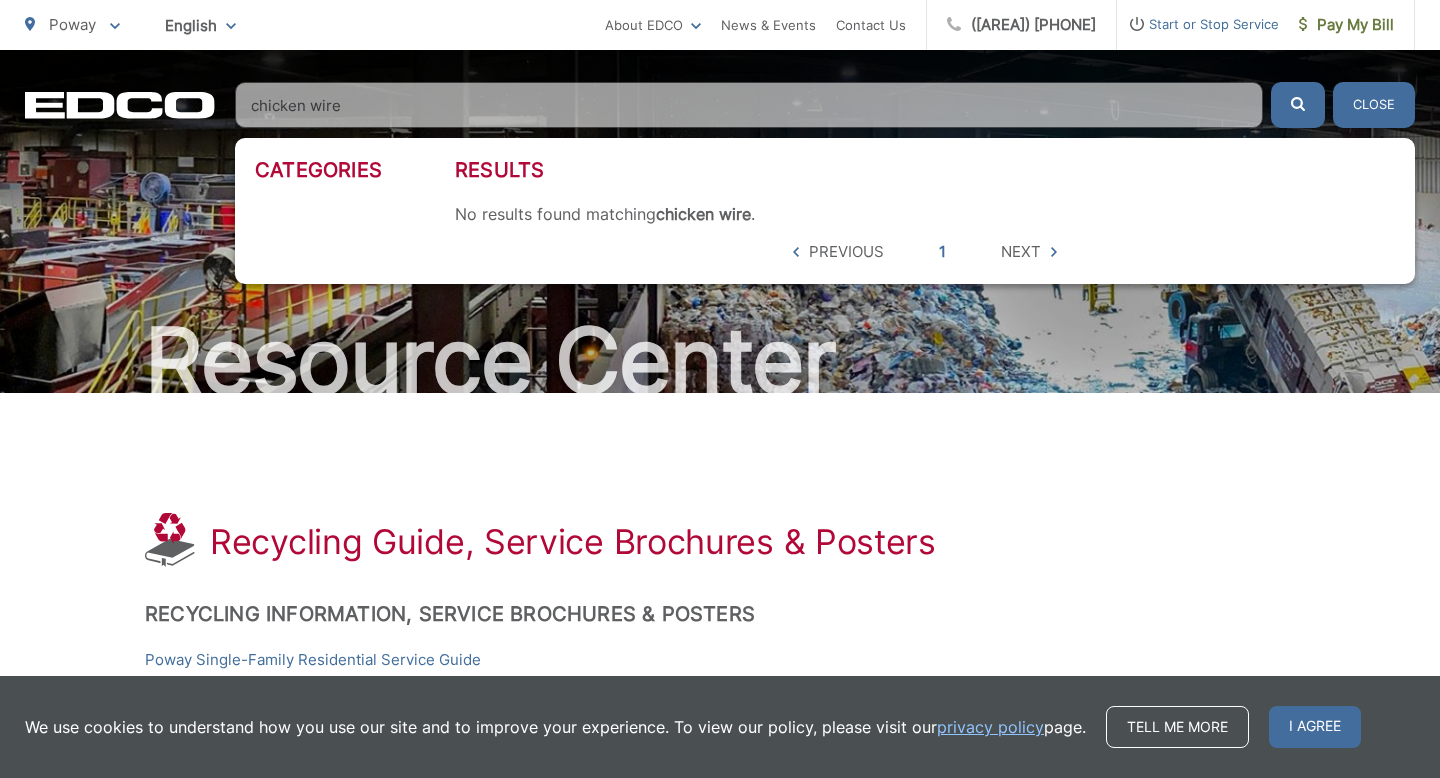 click on "Resource Center" at bounding box center (720, 361) 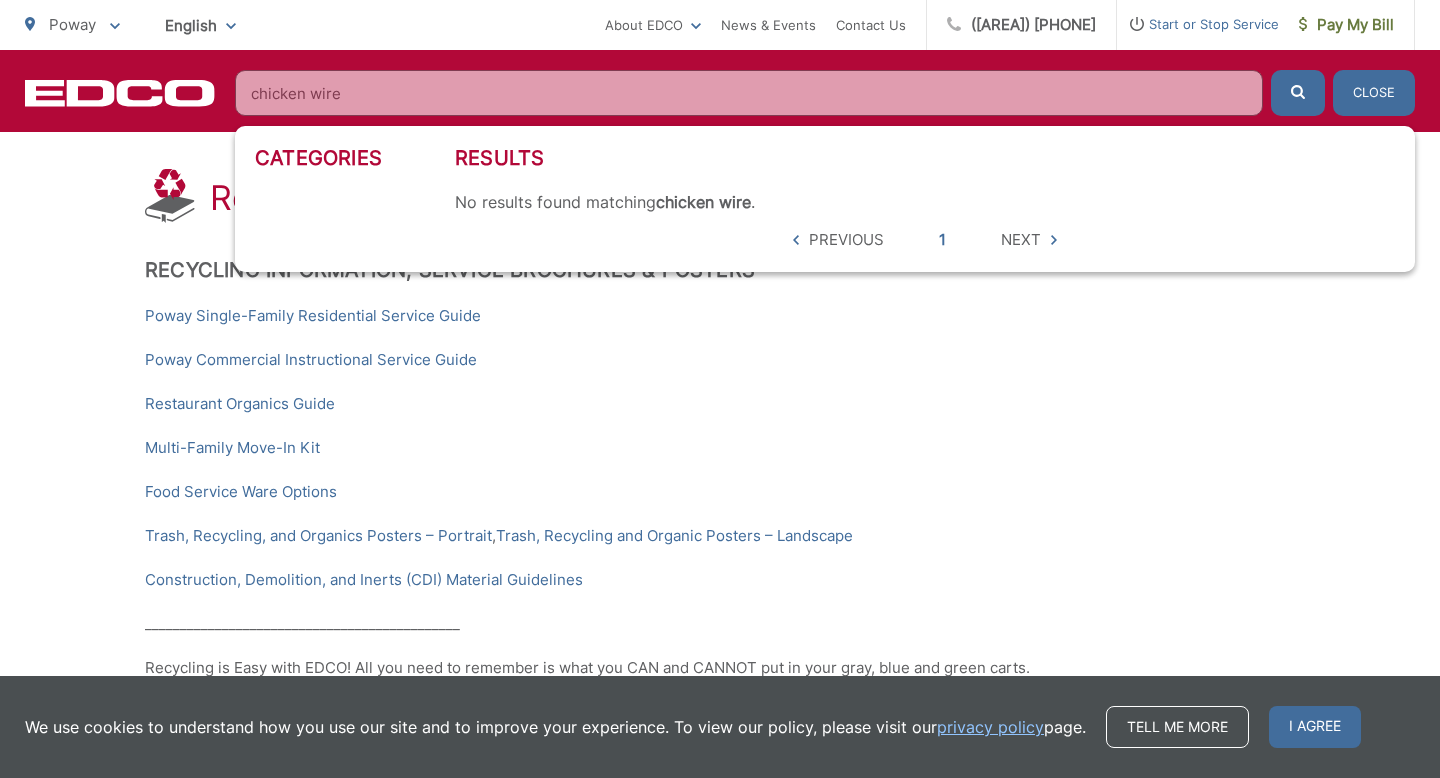 scroll, scrollTop: 352, scrollLeft: 0, axis: vertical 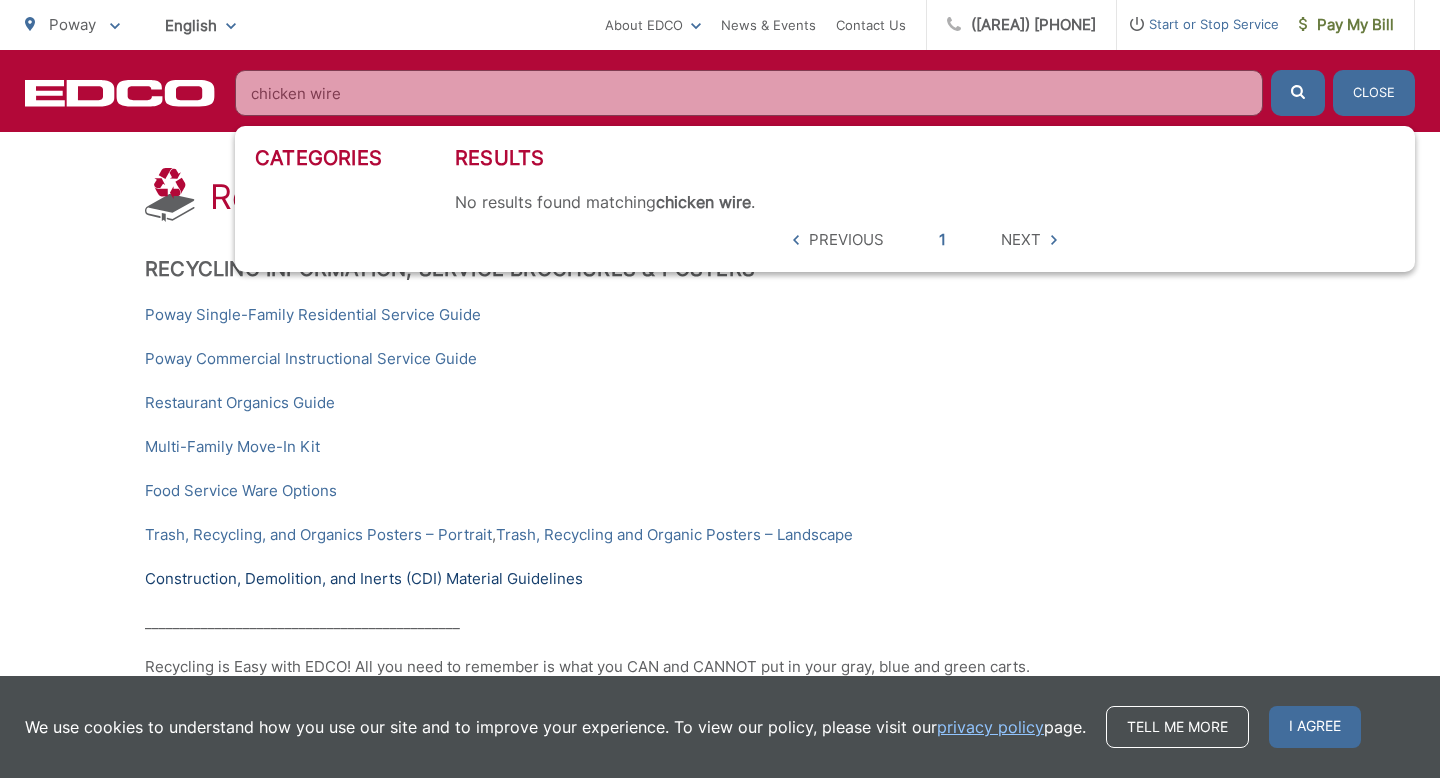 click on "Construction, Demolition, and Inerts (CDI) Material Guidelines" at bounding box center (364, 579) 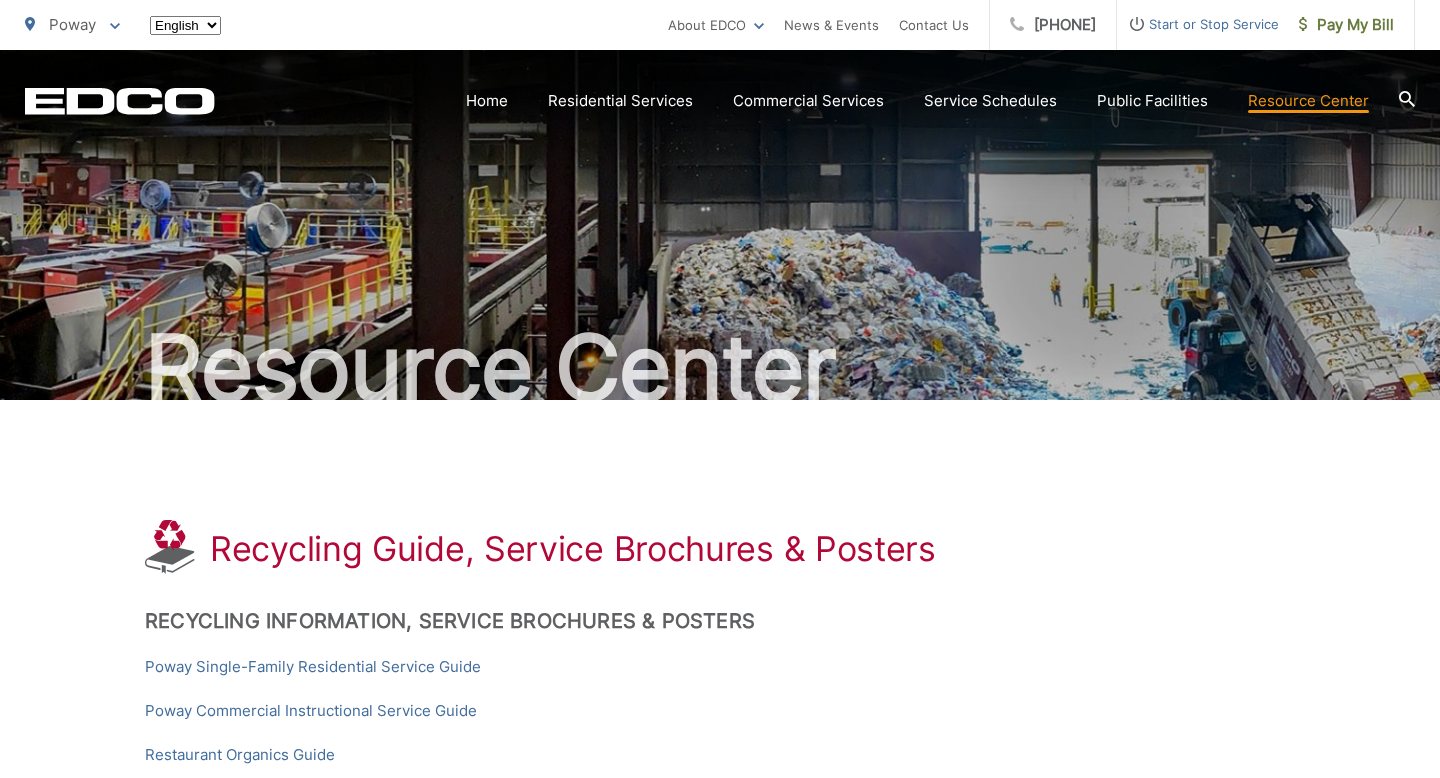 scroll, scrollTop: 352, scrollLeft: 0, axis: vertical 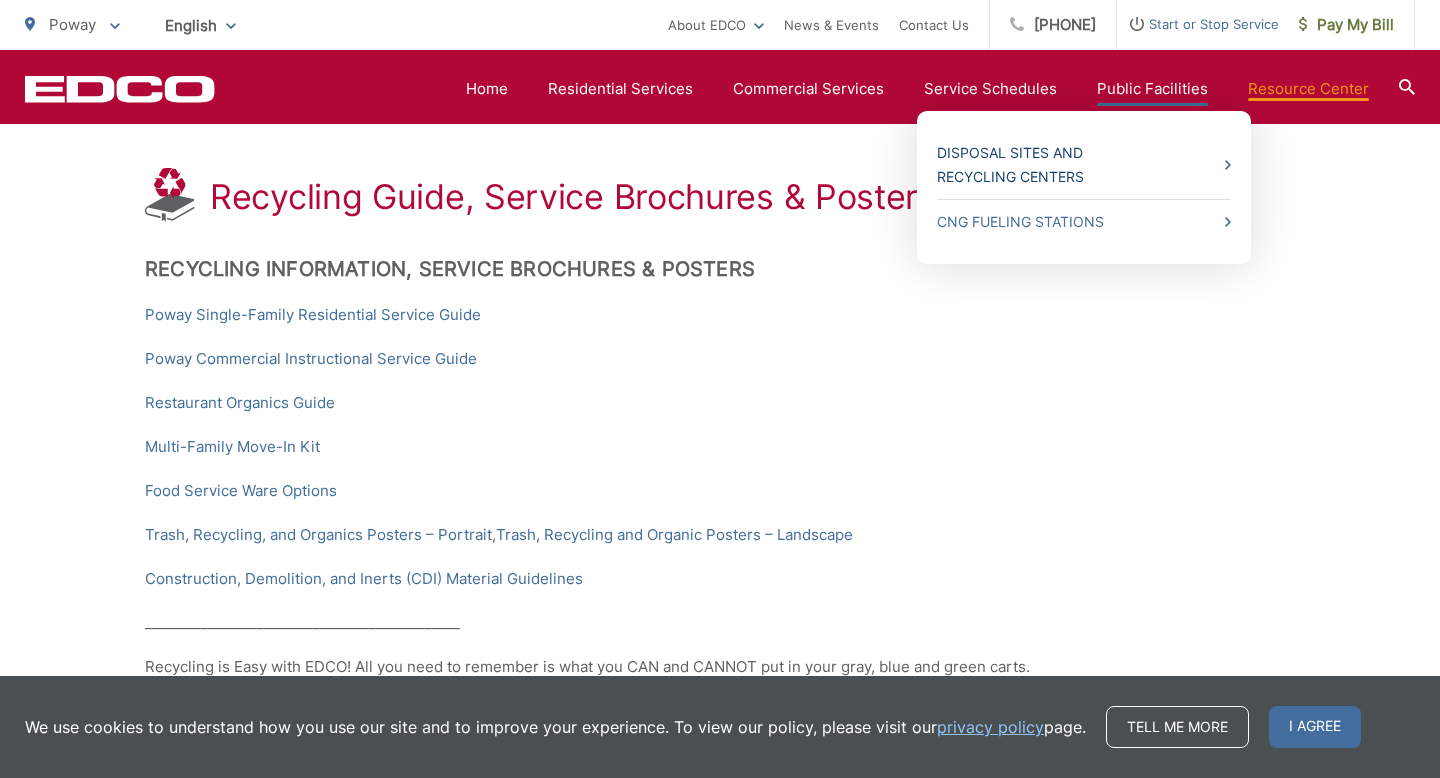 click on "Disposal Sites and Recycling Centers" at bounding box center [1084, 165] 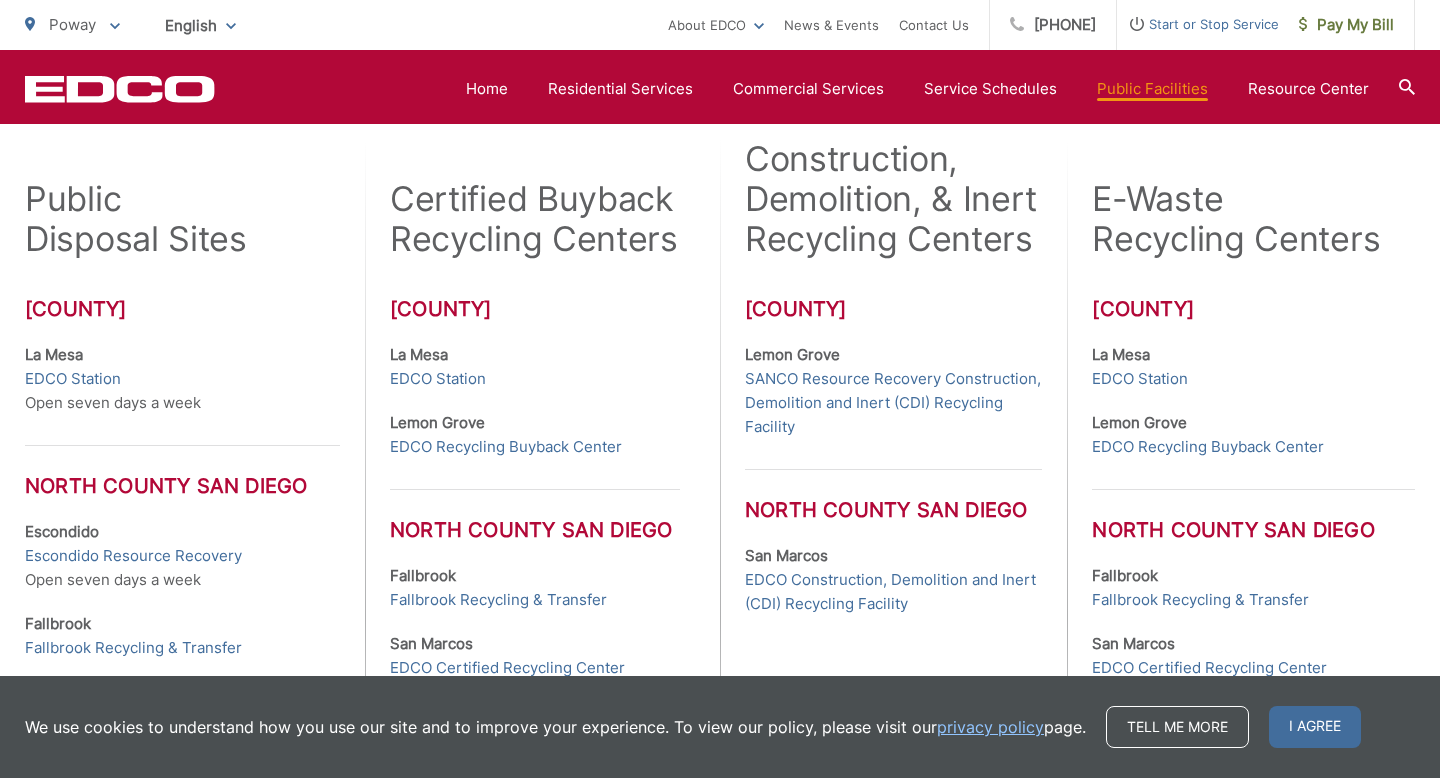 scroll, scrollTop: 549, scrollLeft: 0, axis: vertical 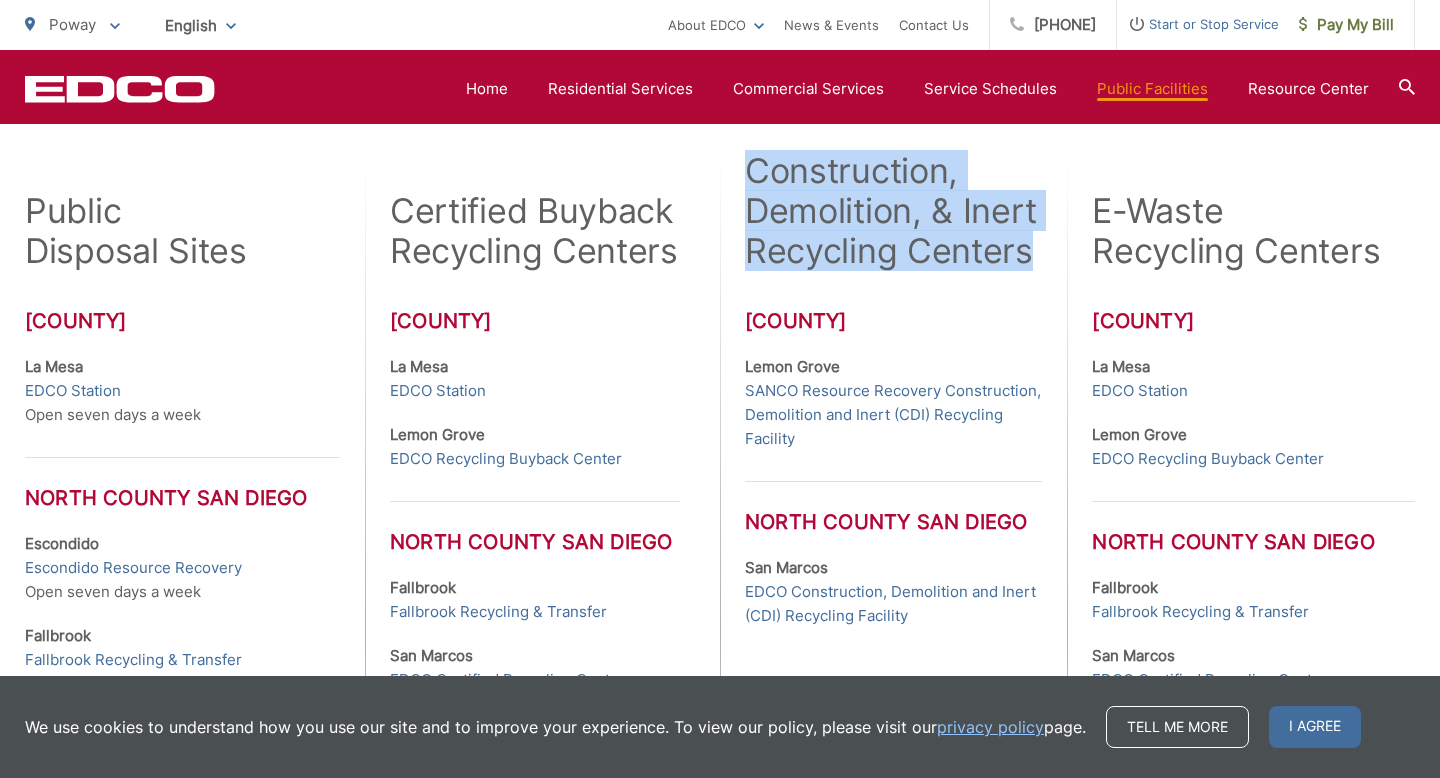 drag, startPoint x: 751, startPoint y: 170, endPoint x: 1020, endPoint y: 249, distance: 280.36047 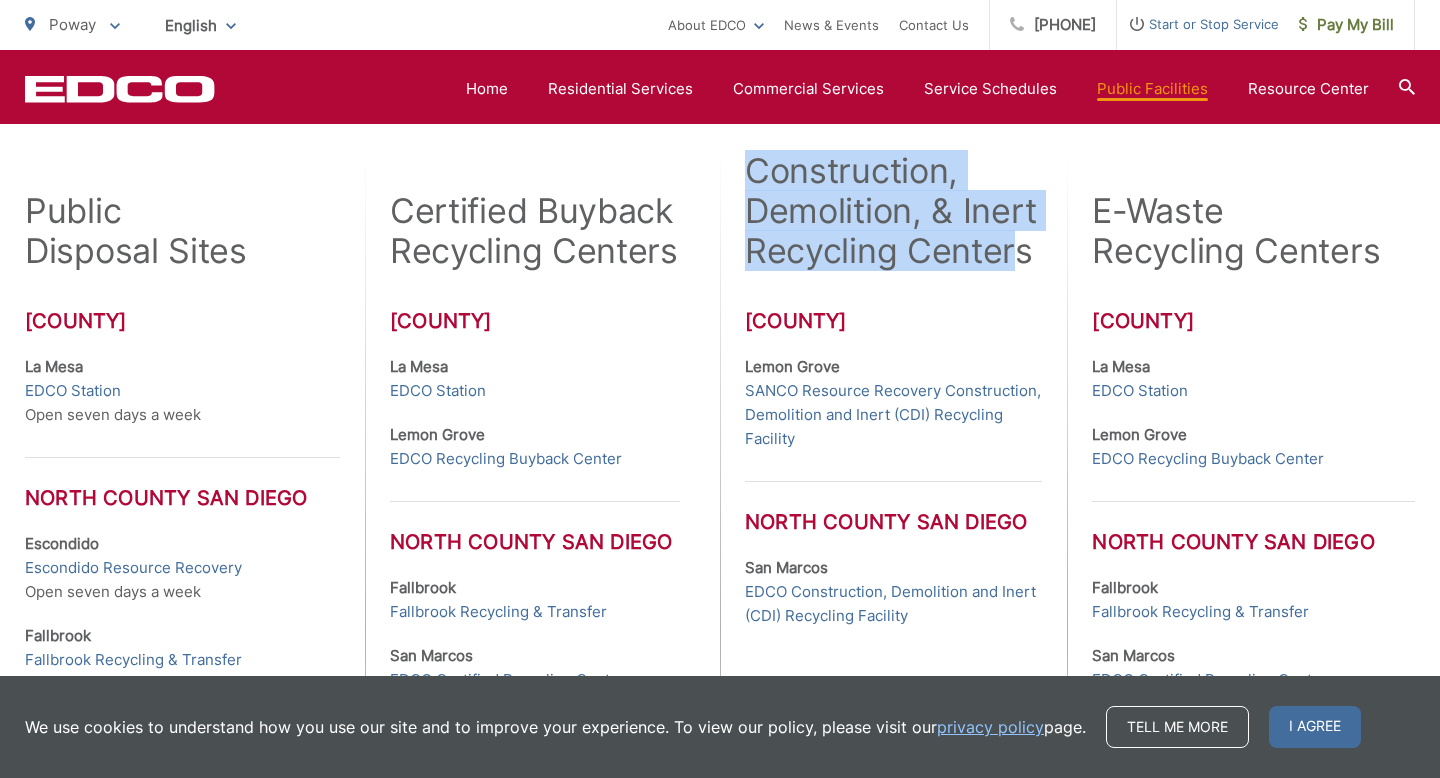 copy on "Construction, Demolition, & Inert Recycling Center" 